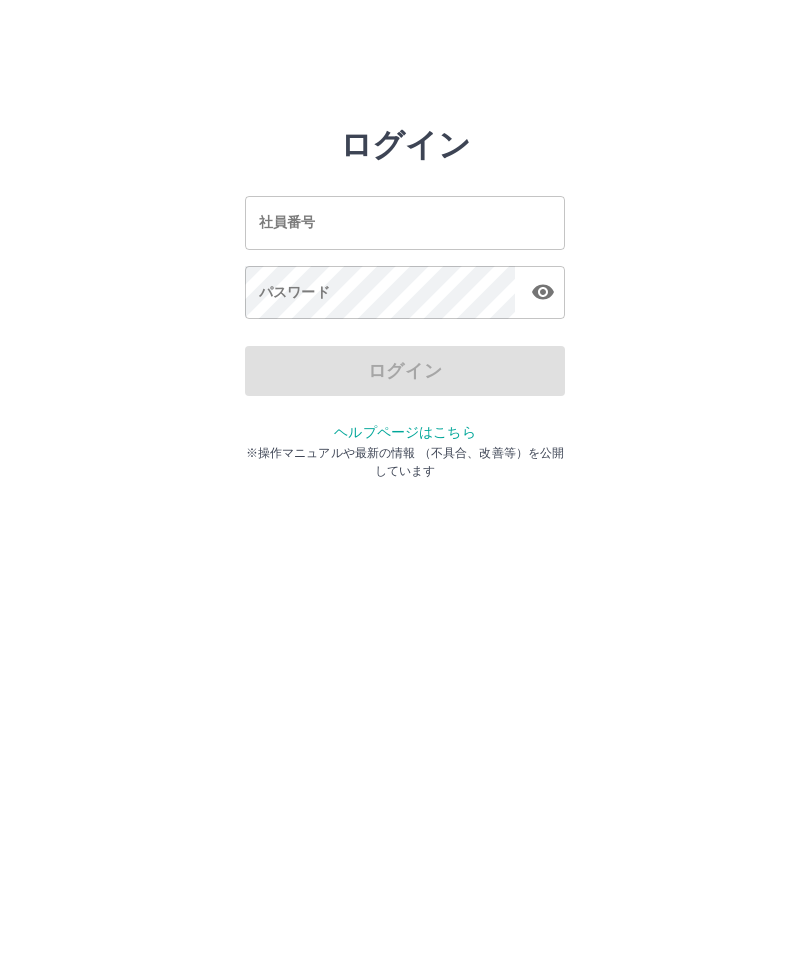 scroll, scrollTop: 0, scrollLeft: 0, axis: both 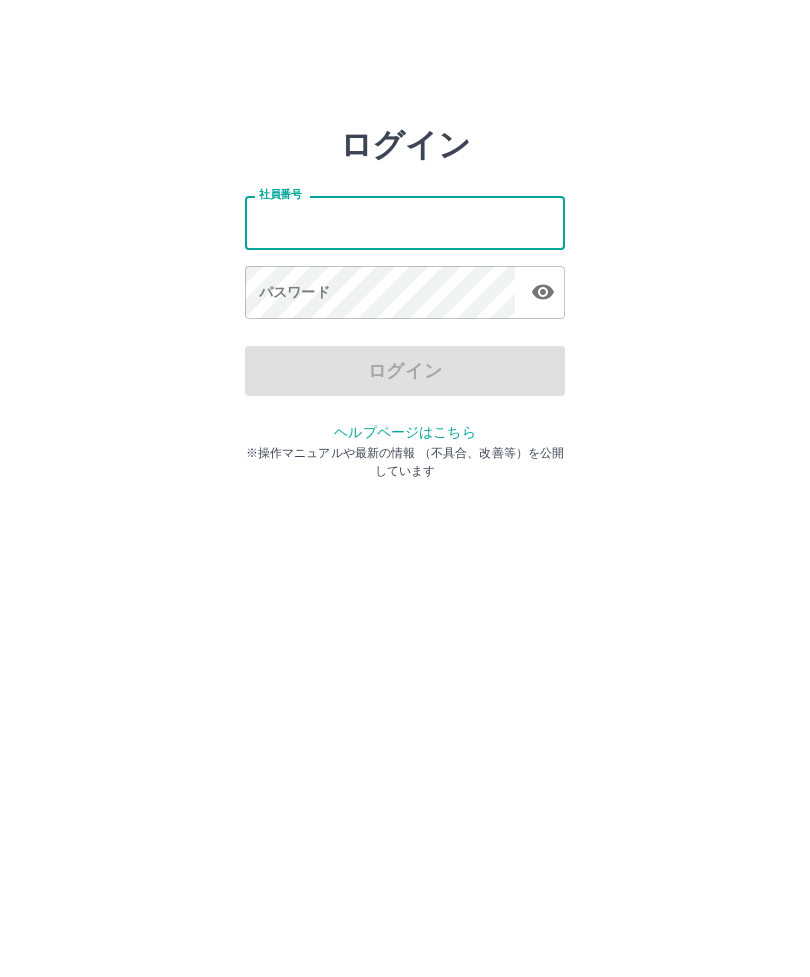 click on "ログイン 社員番号 社員番号 パスワード パスワード ログイン ヘルプページはこちら ※操作マニュアルや最新の情報 （不具合、改善等）を公開しています" at bounding box center [405, 223] 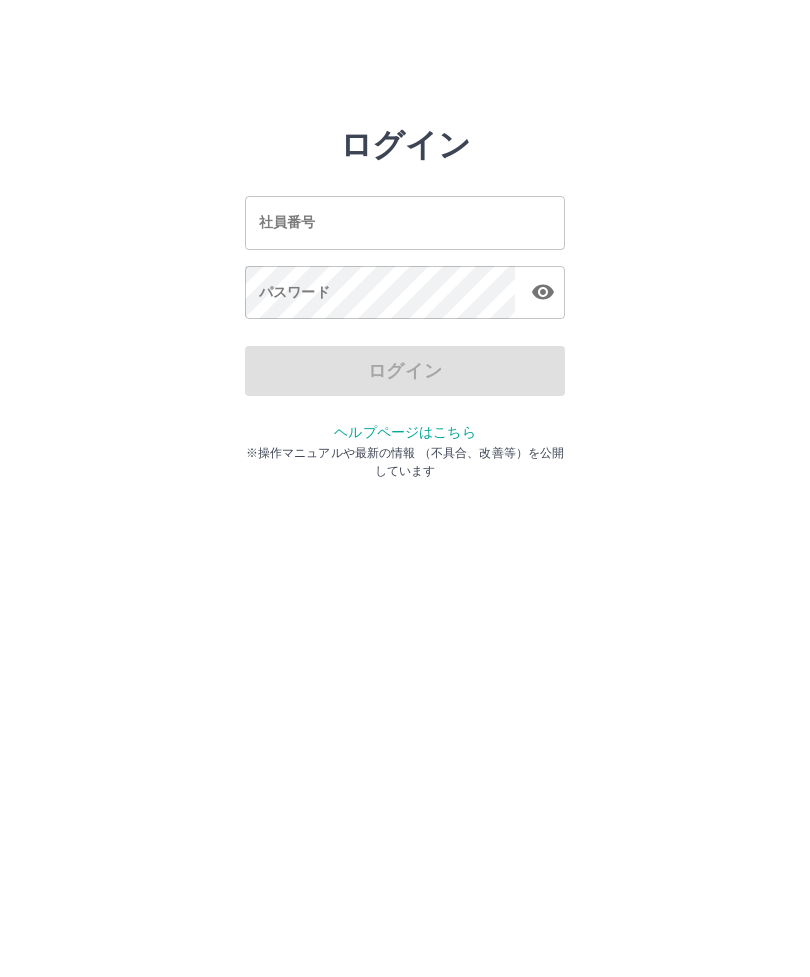click on "社員番号" at bounding box center [405, 222] 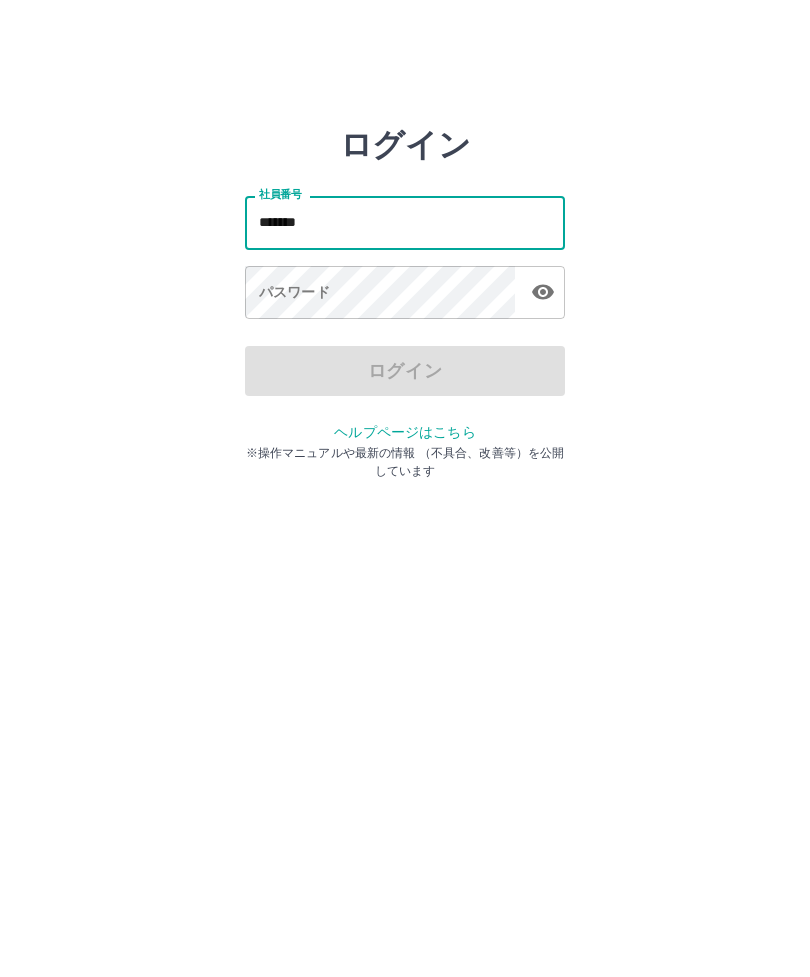 type on "*******" 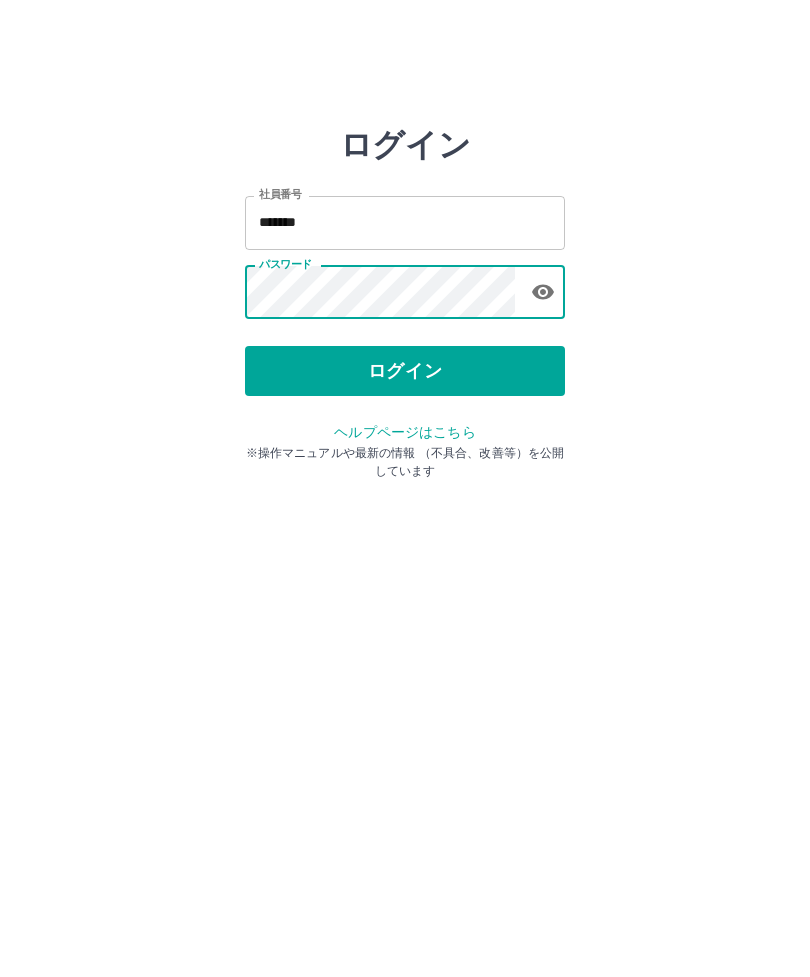 click on "ログイン" at bounding box center (405, 371) 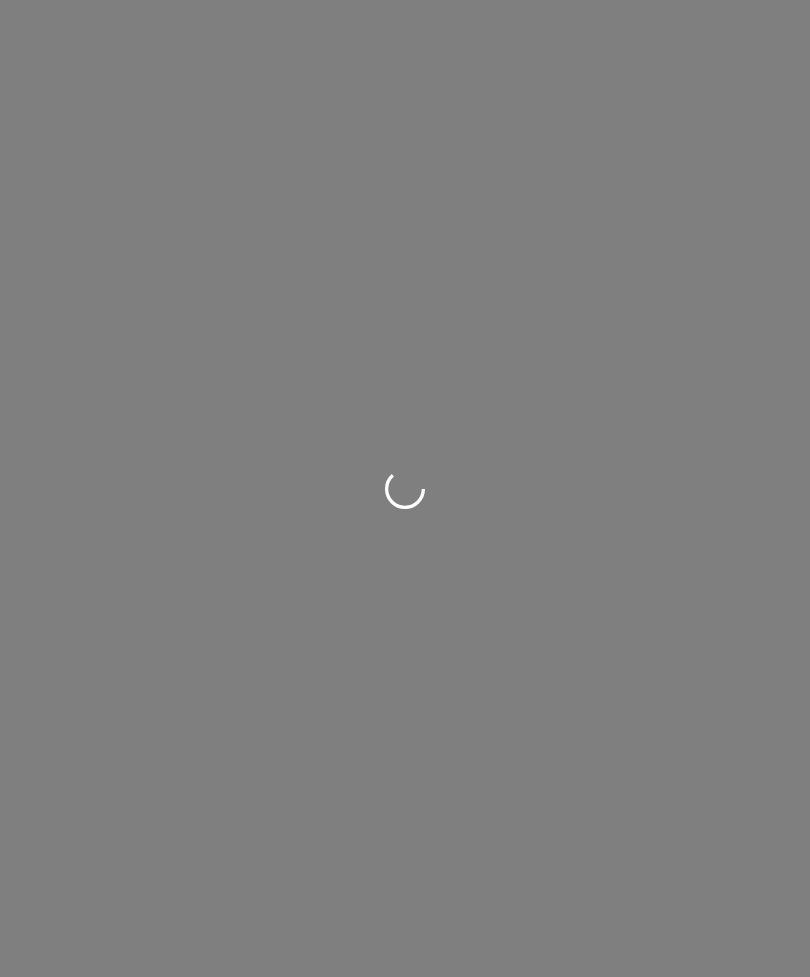 scroll, scrollTop: 0, scrollLeft: 0, axis: both 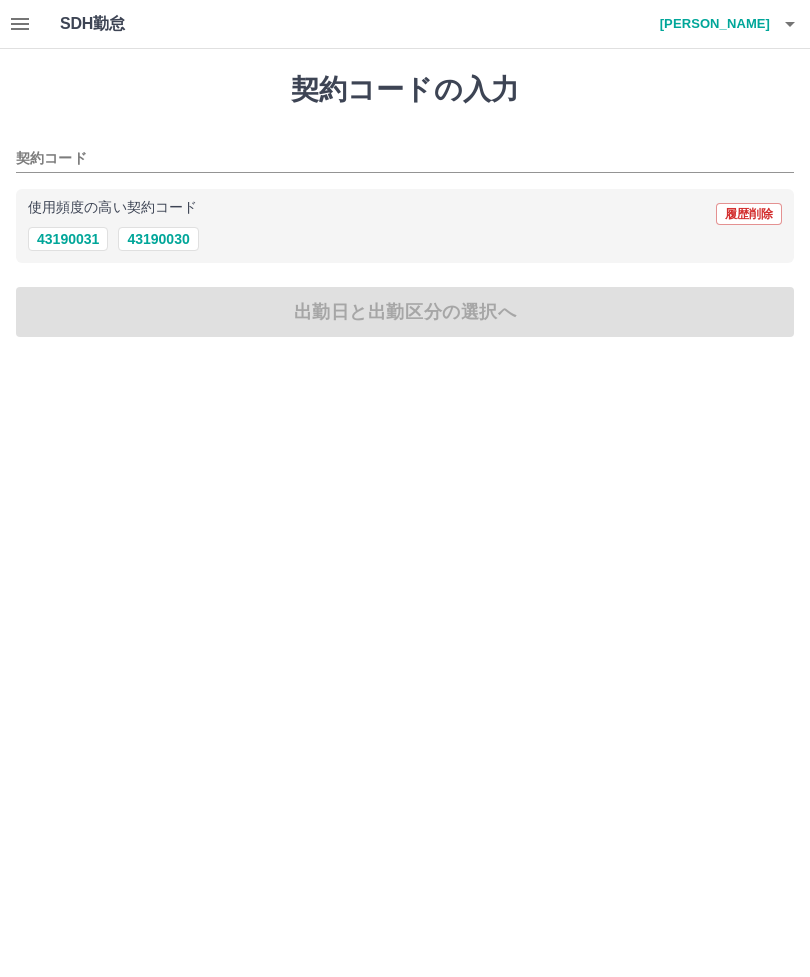 click on "43190030" at bounding box center [158, 239] 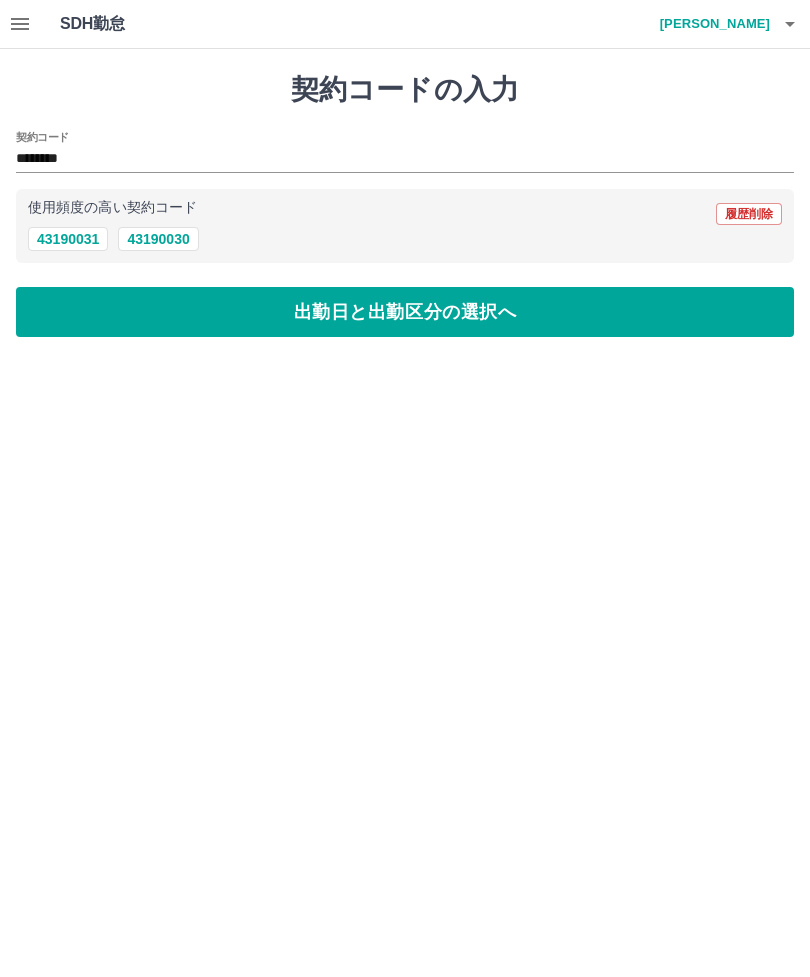 click on "出勤日と出勤区分の選択へ" at bounding box center (405, 312) 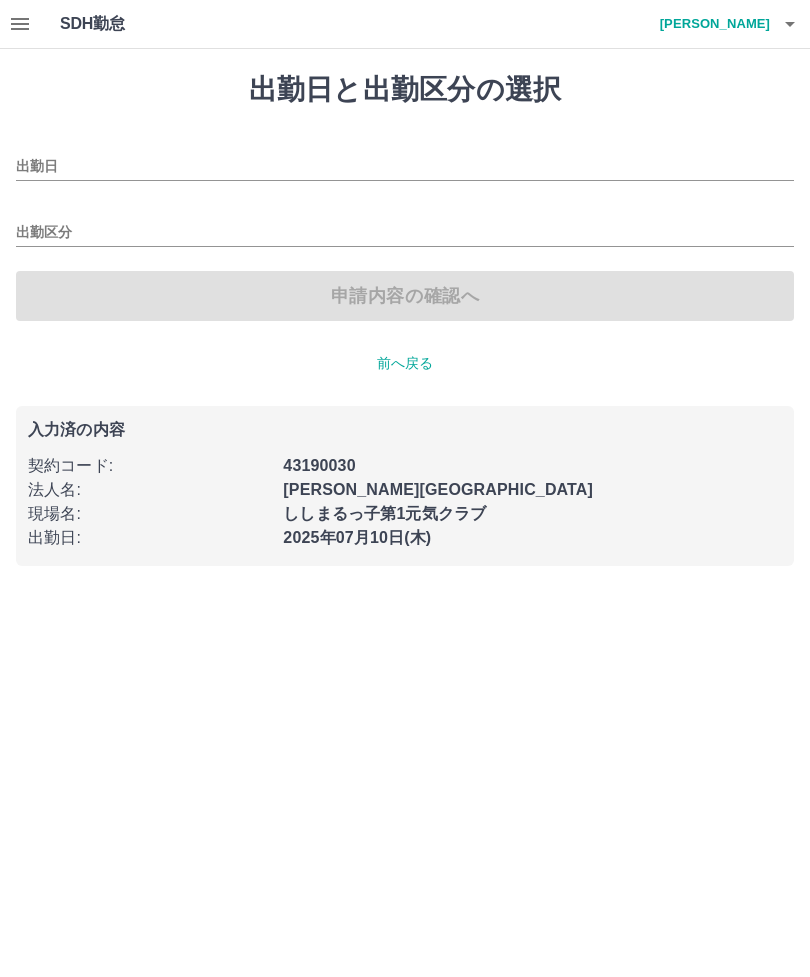 type on "**********" 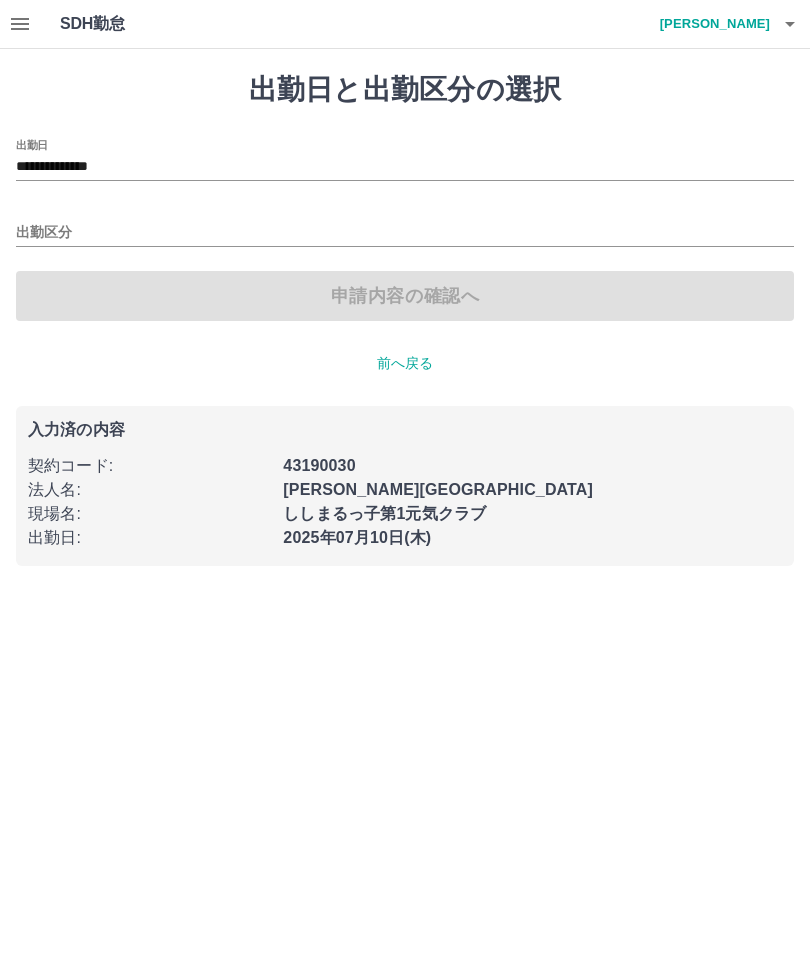 click on "出勤区分" at bounding box center [405, 233] 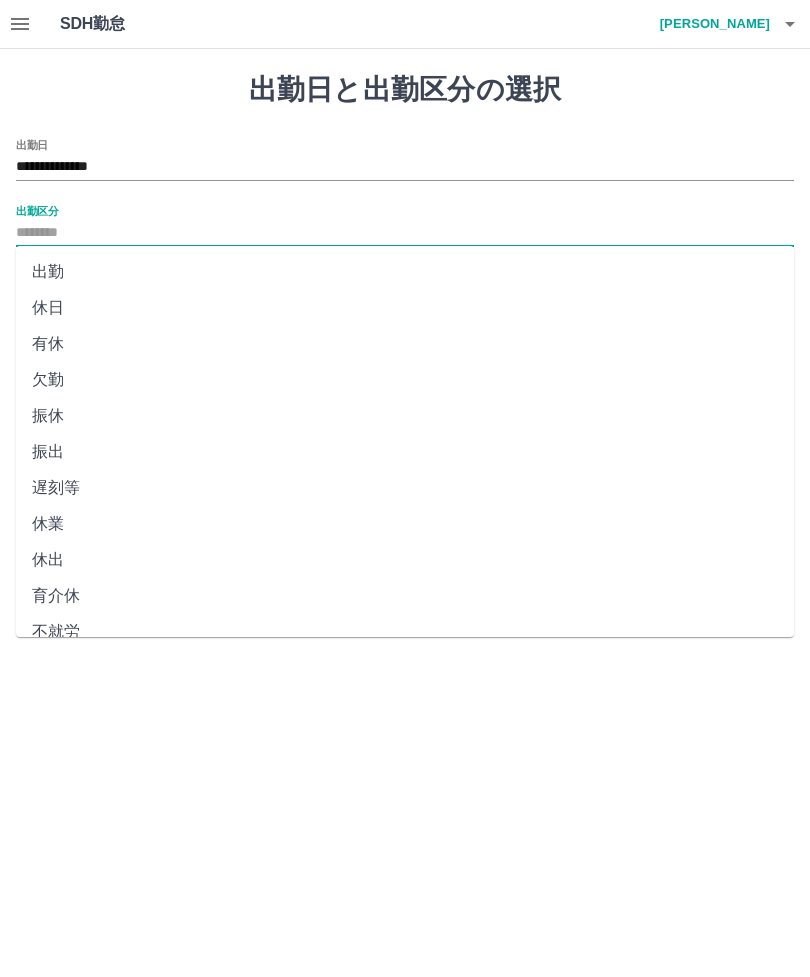 click on "出勤" at bounding box center [405, 272] 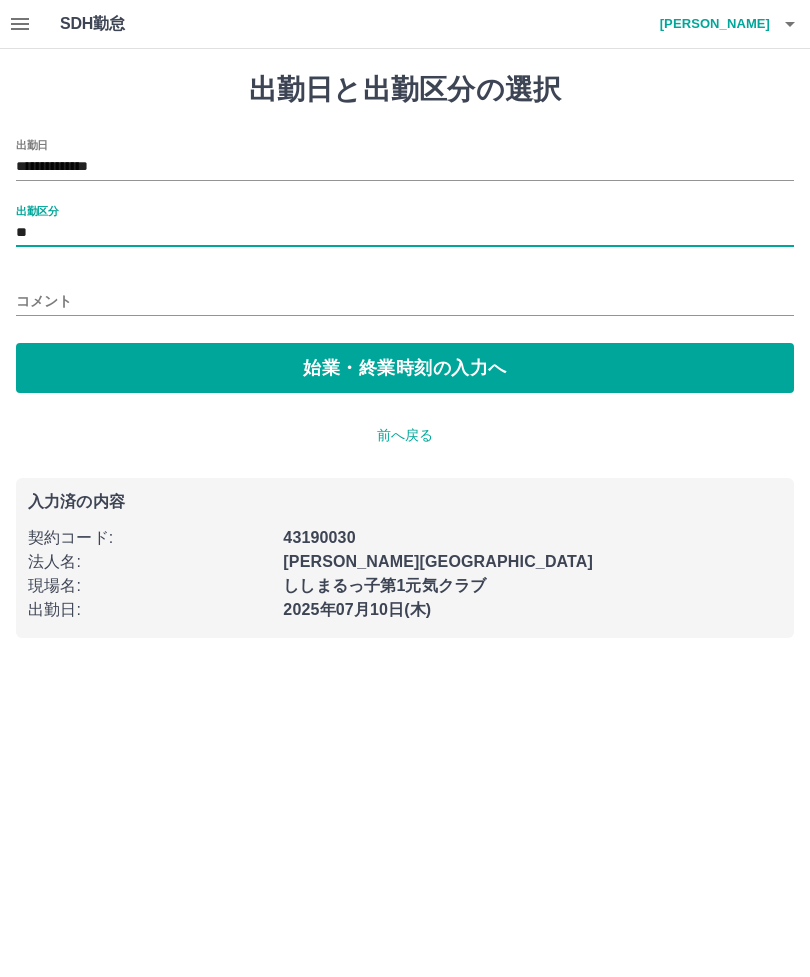 click on "始業・終業時刻の入力へ" at bounding box center [405, 368] 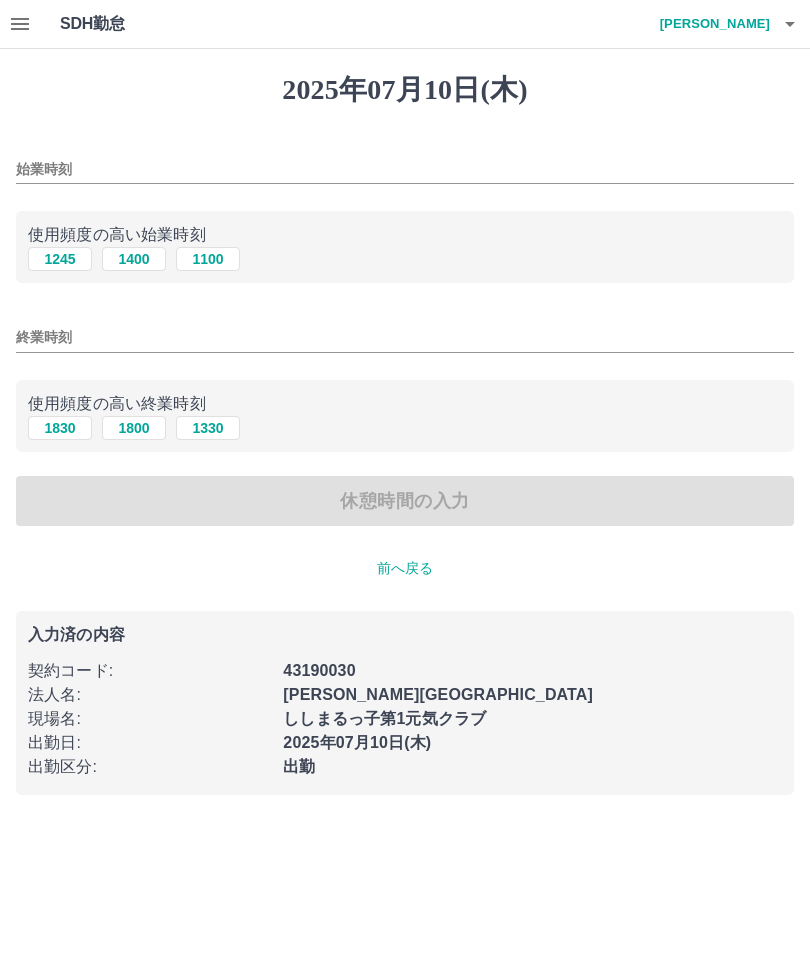 click on "1245" at bounding box center [60, 259] 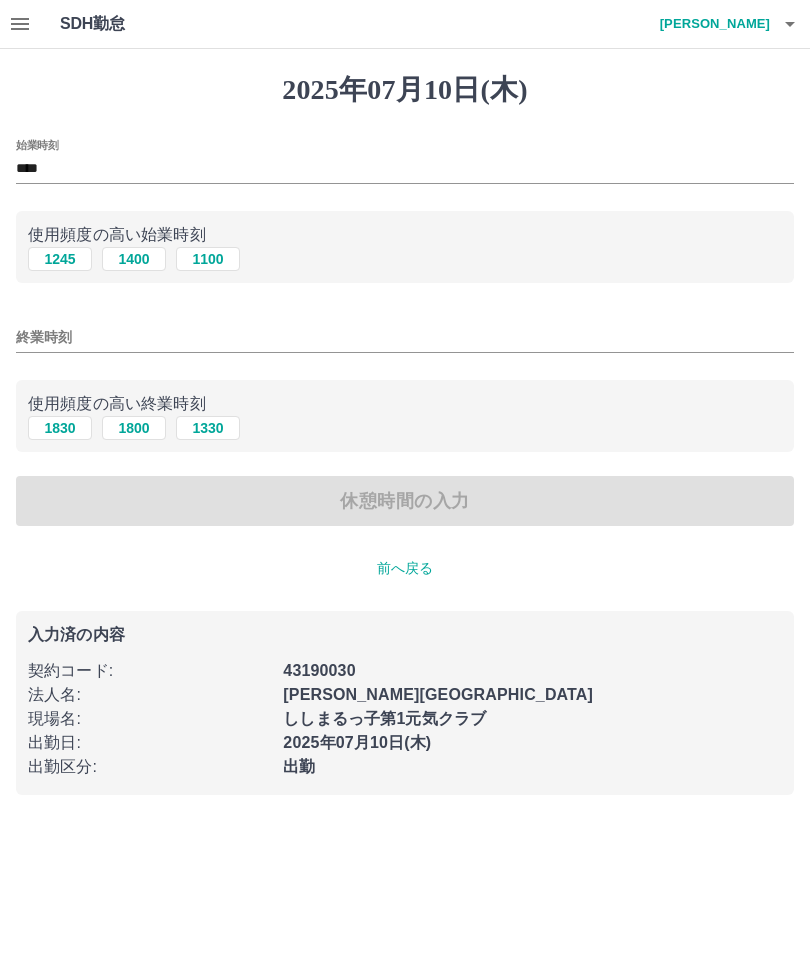 click on "1830" at bounding box center (60, 428) 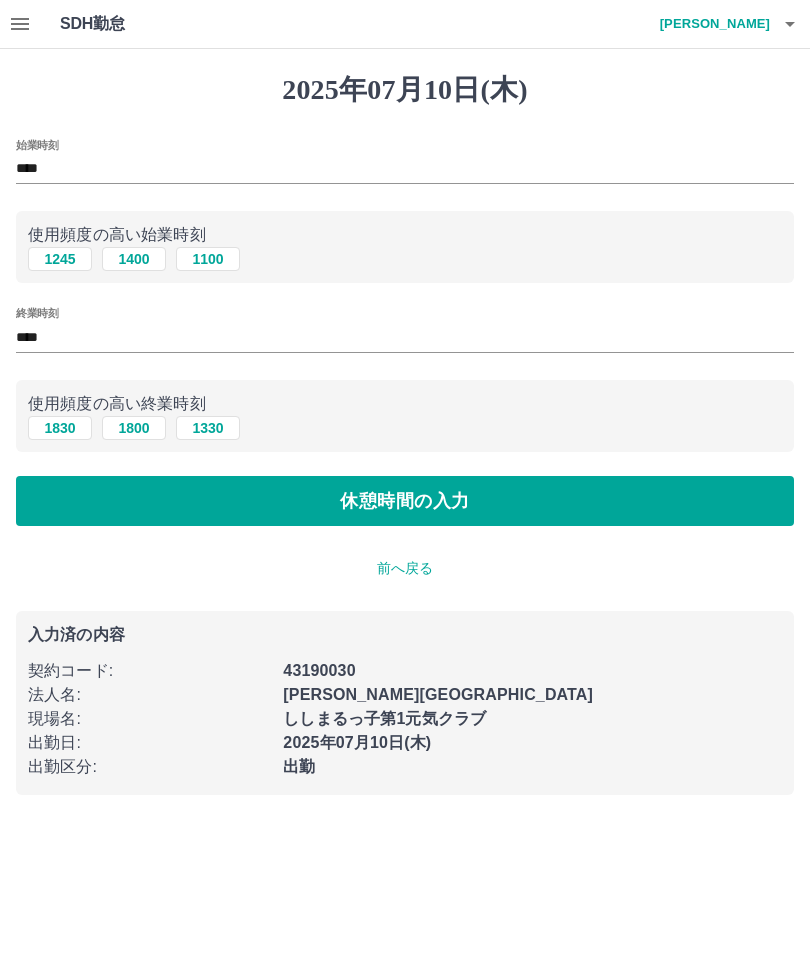 click on "休憩時間の入力" at bounding box center [405, 501] 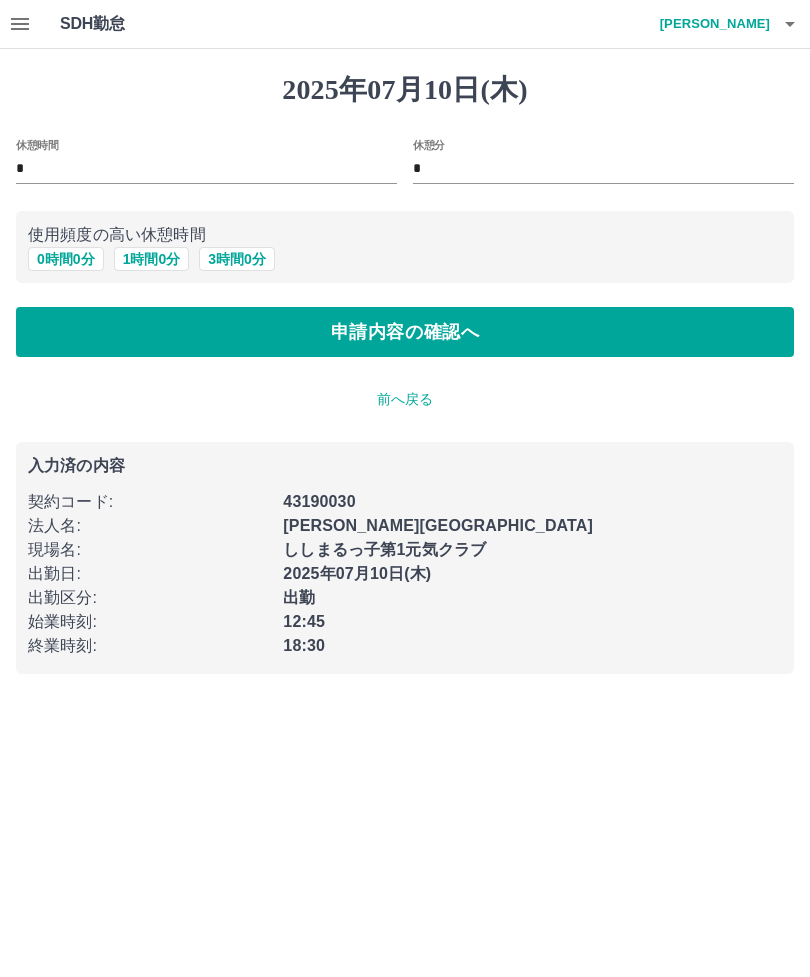 click on "申請内容の確認へ" at bounding box center [405, 332] 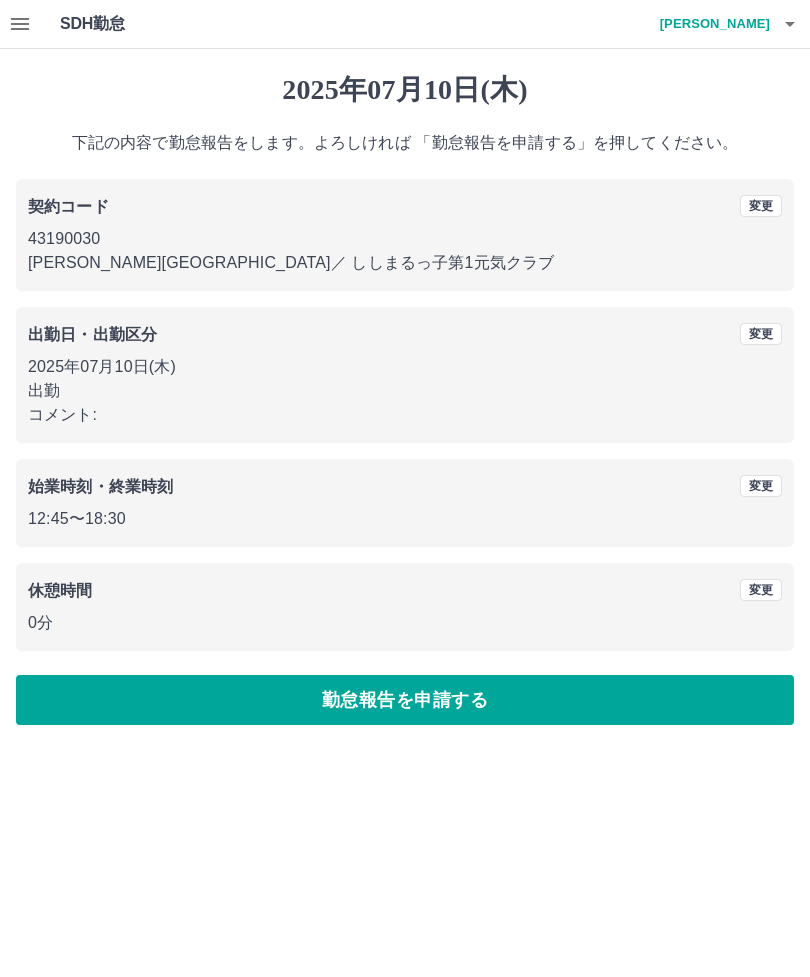 click on "勤怠報告を申請する" at bounding box center [405, 700] 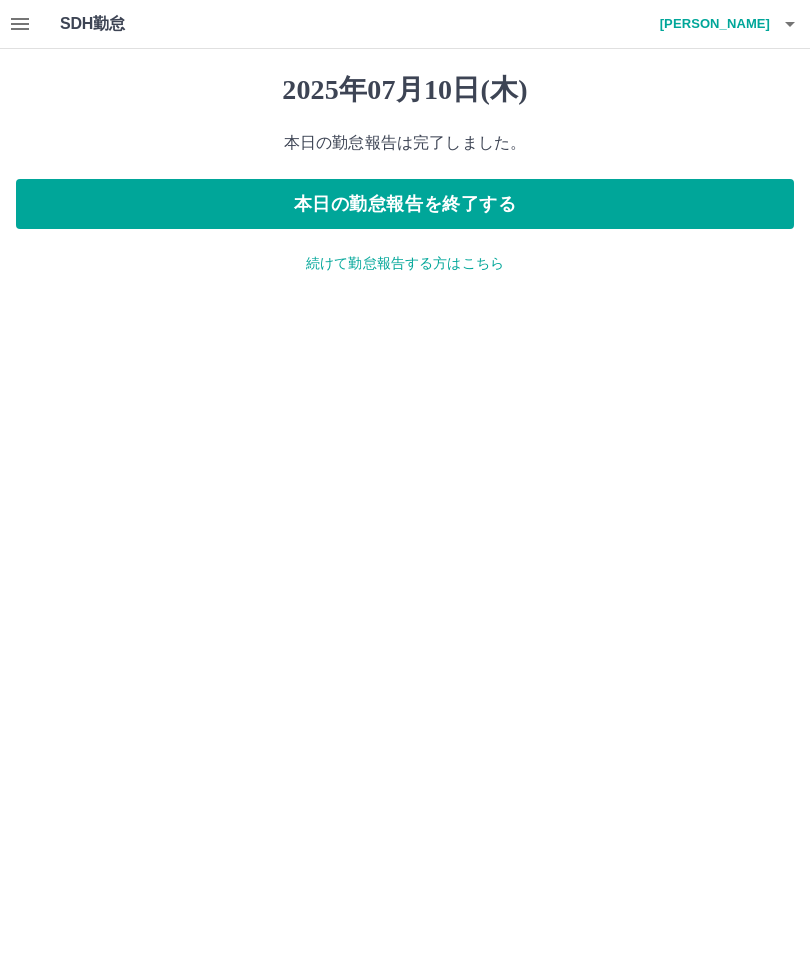 click on "本日の勤怠報告を終了する" at bounding box center (405, 204) 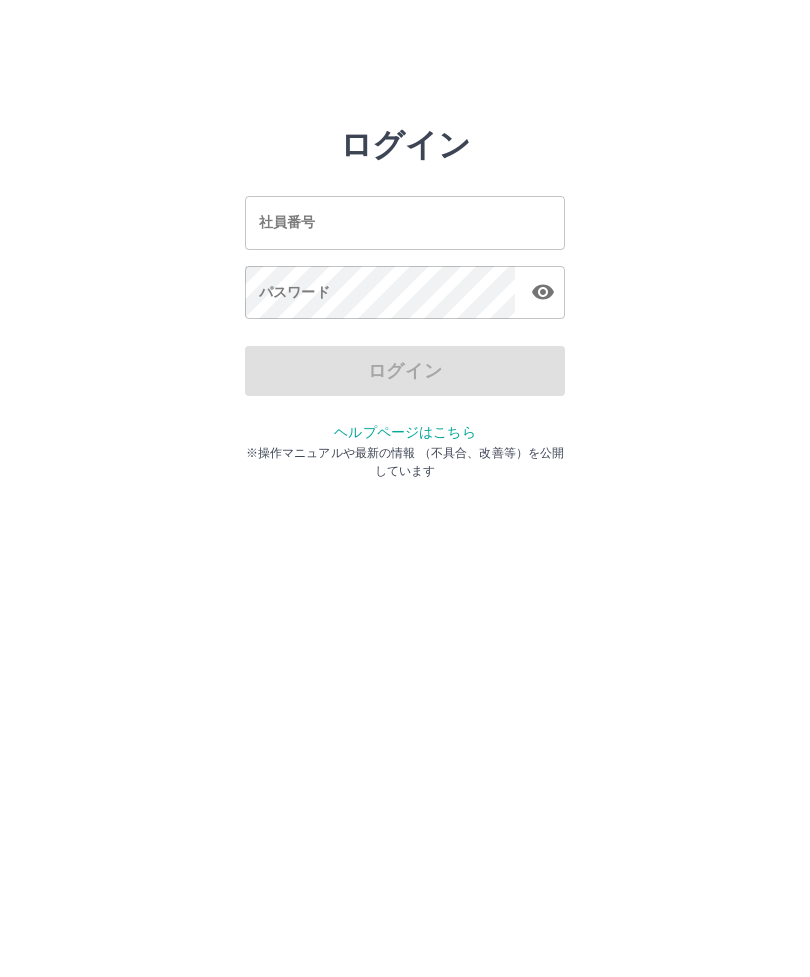 scroll, scrollTop: 0, scrollLeft: 0, axis: both 